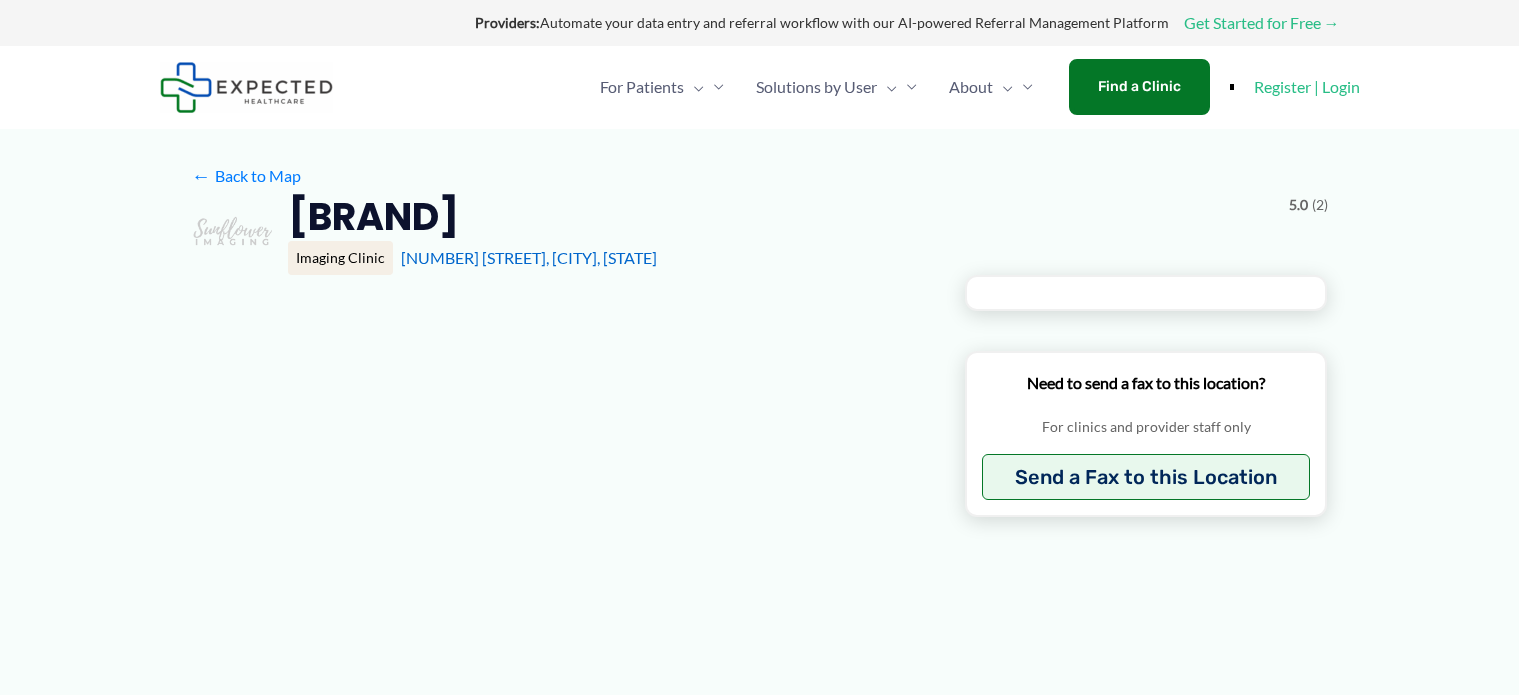 scroll, scrollTop: 0, scrollLeft: 0, axis: both 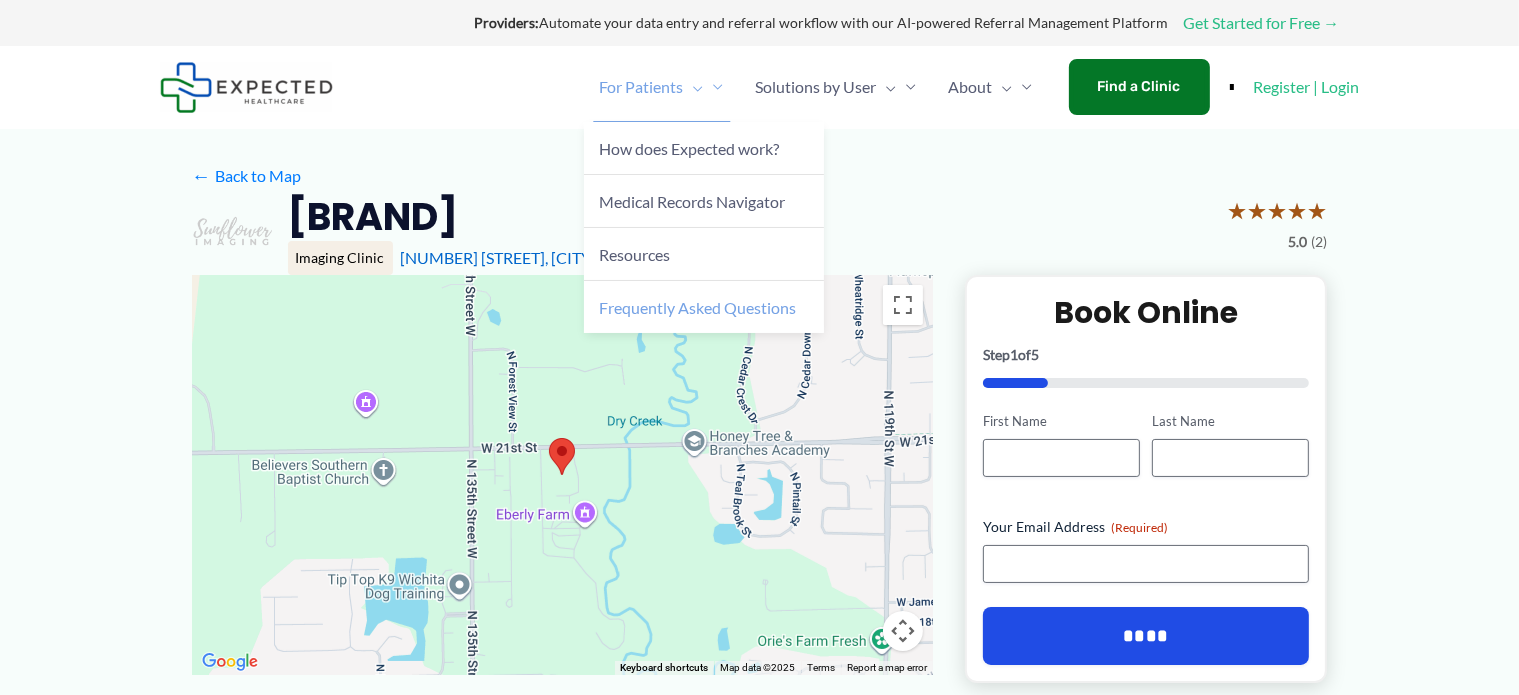 click on "Frequently Asked Questions" at bounding box center [698, 307] 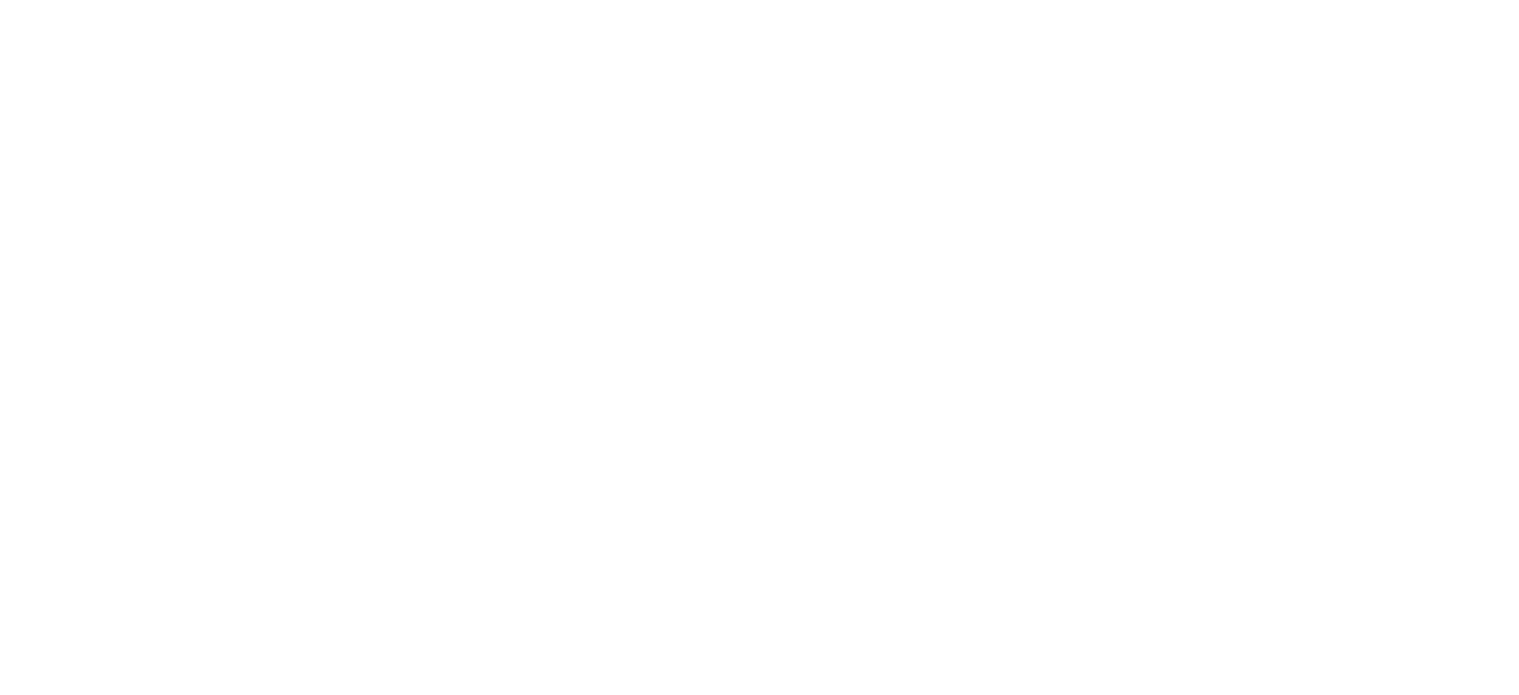 scroll, scrollTop: 0, scrollLeft: 0, axis: both 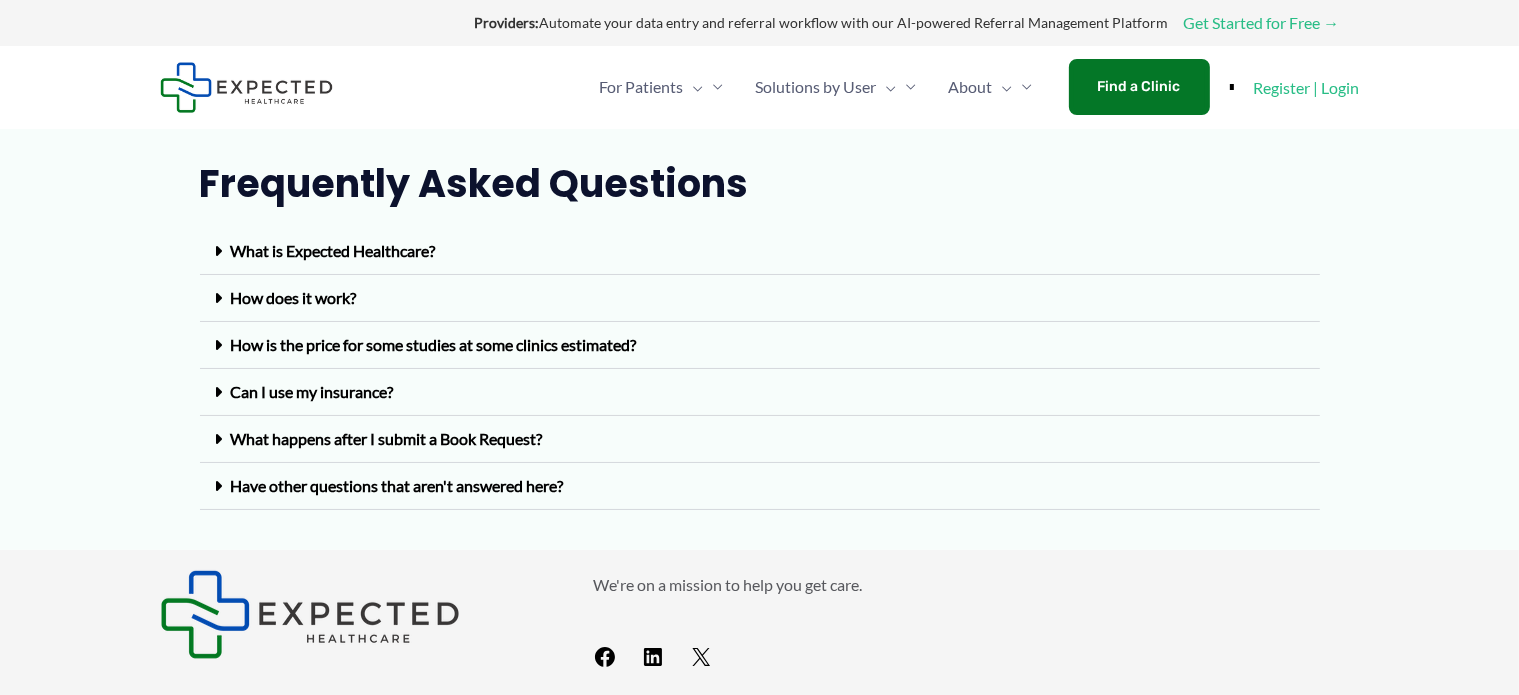 click on "Have other questions that aren't answered here?" at bounding box center [760, 486] 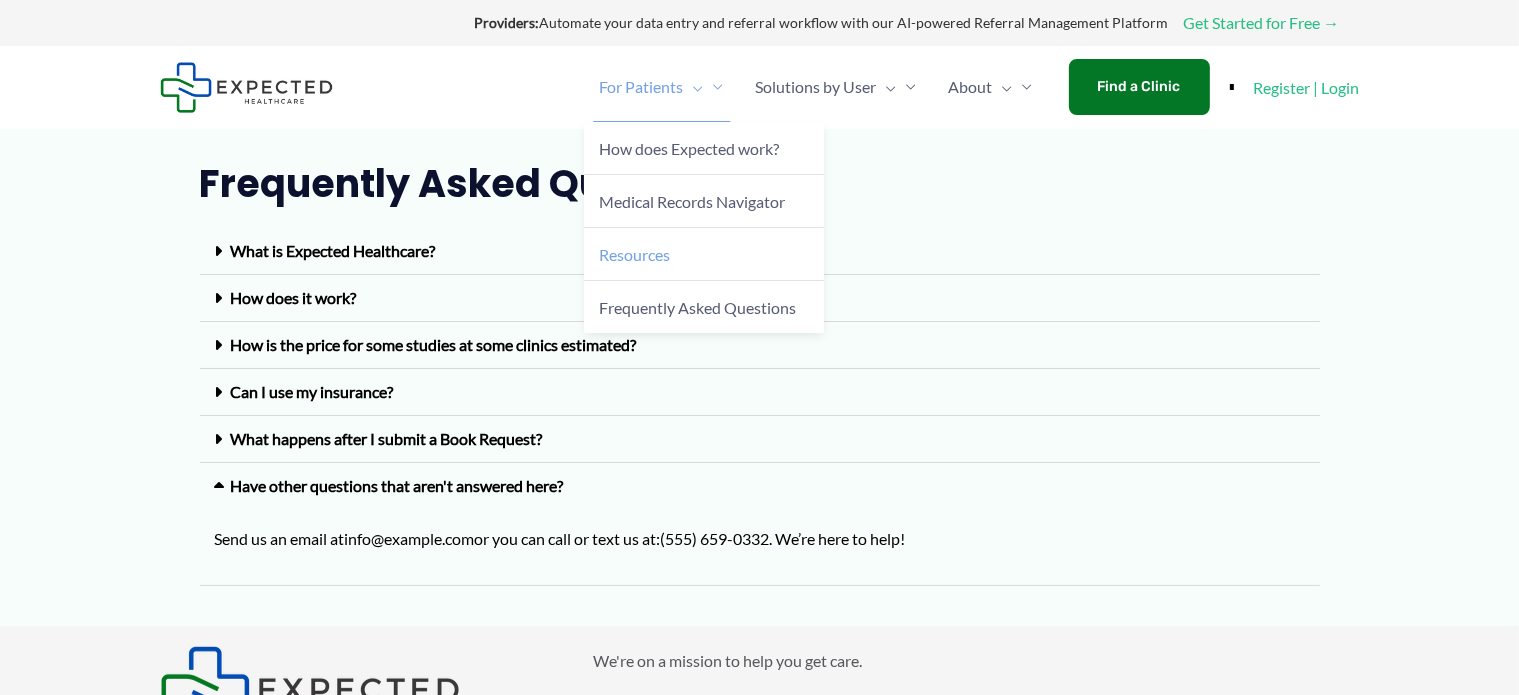 click on "Resources" at bounding box center (704, 254) 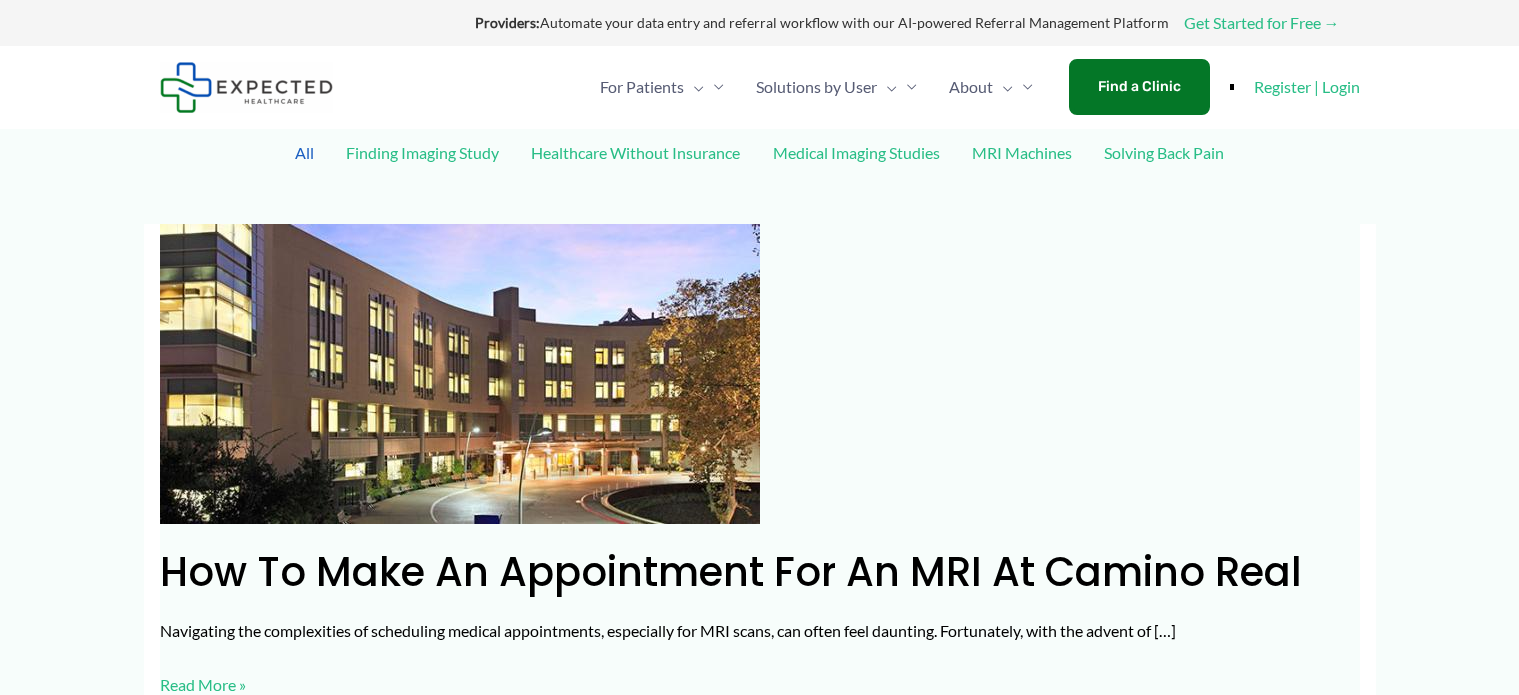 scroll, scrollTop: 0, scrollLeft: 0, axis: both 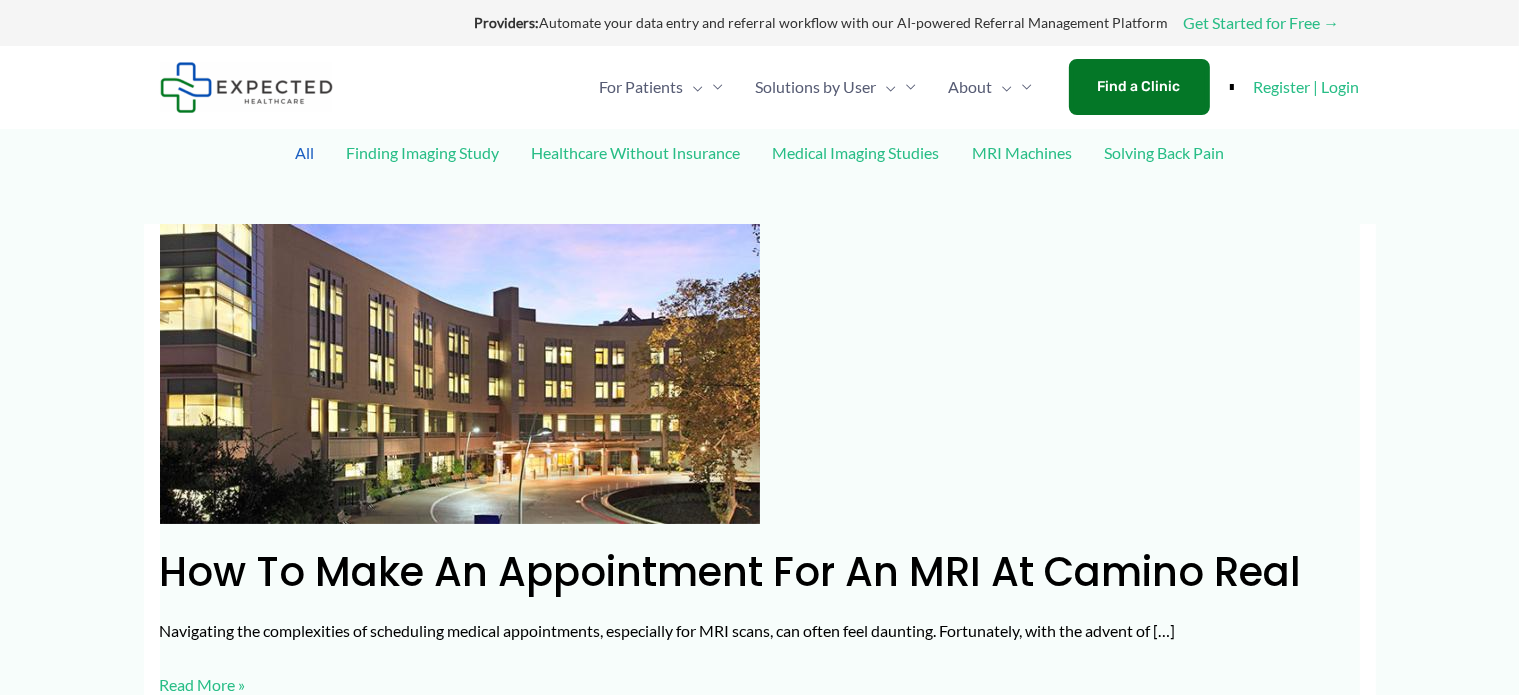 click on "MRI Machines" at bounding box center [1022, 152] 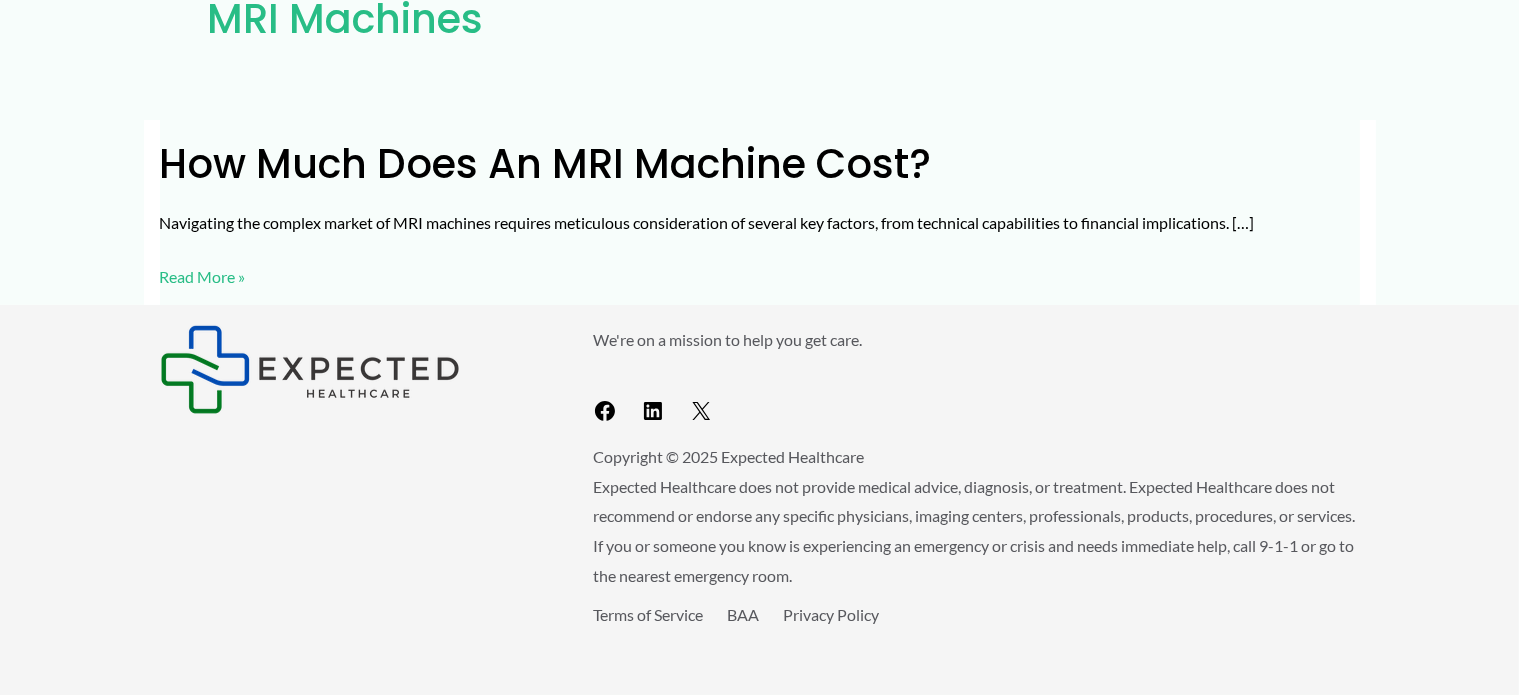 scroll, scrollTop: 369, scrollLeft: 0, axis: vertical 